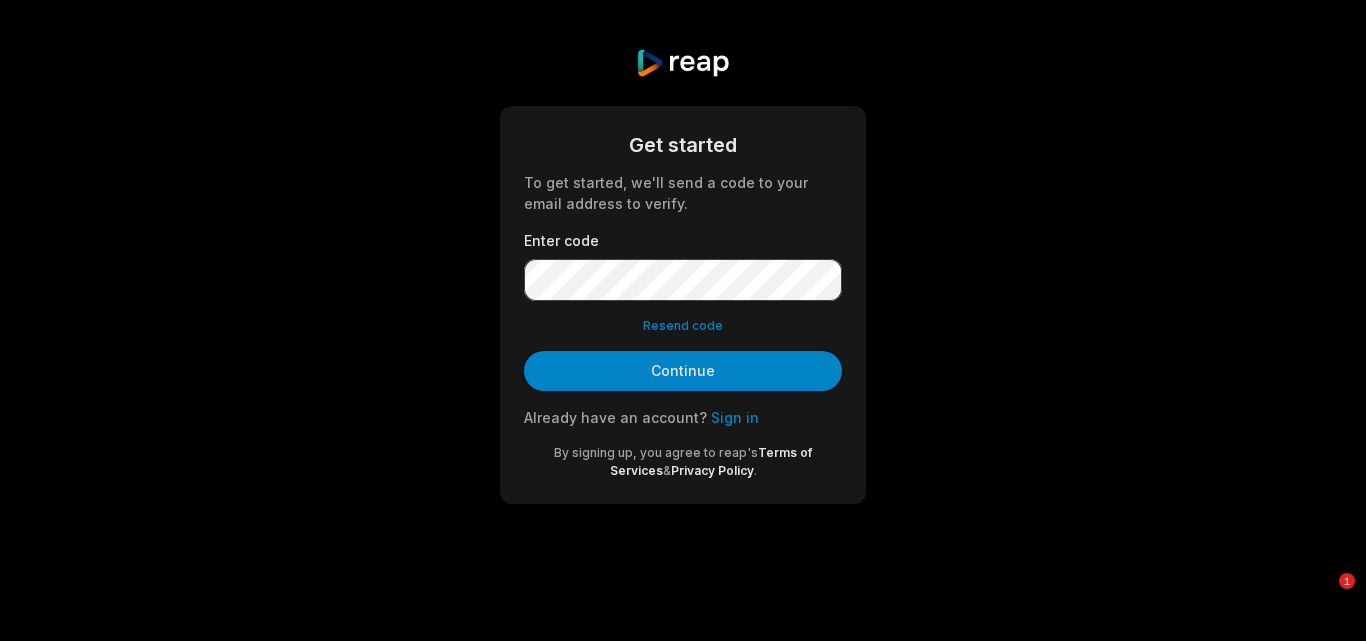 scroll, scrollTop: 0, scrollLeft: 0, axis: both 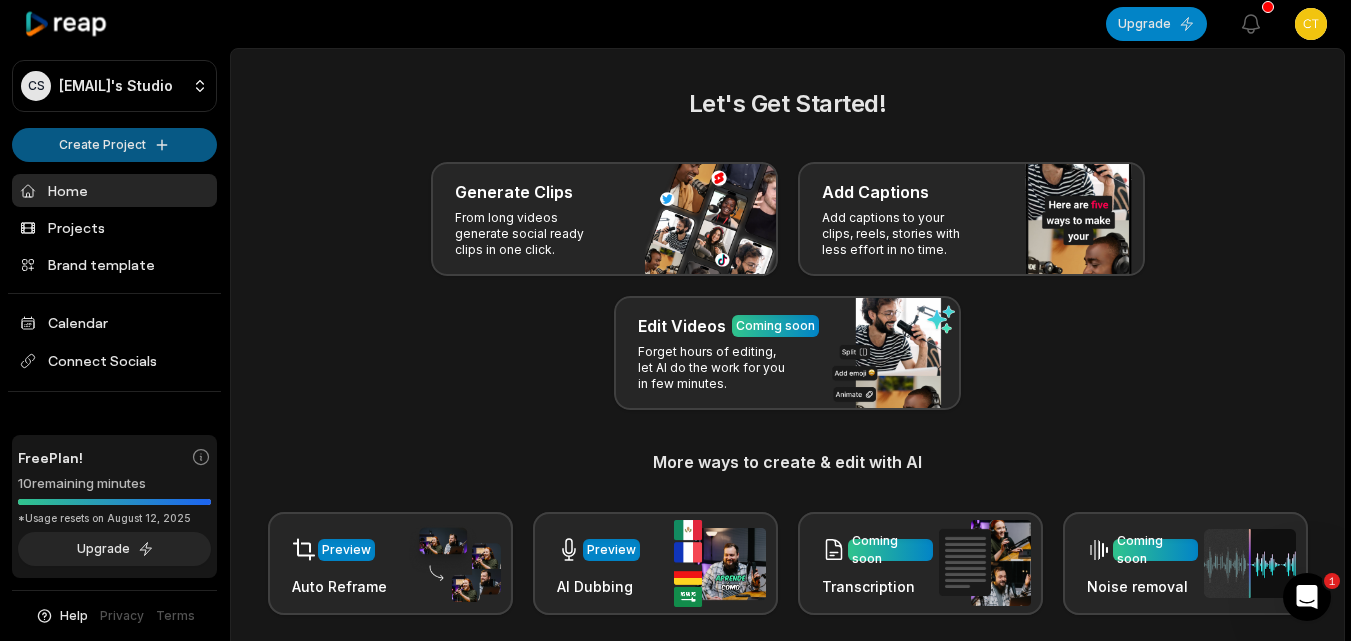 click on "CS Ctzmcsu@telegmail.com's Studio Create Project Home Projects Brand template Calendar Connect Socials Free  Plan! 10  remaining minutes *Usage resets on August 12, 2025 Upgrade Help Privacy Terms Open sidebar Upgrade View notifications Open user menu   Let's Get Started! Generate Clips From long videos generate social ready clips in one click. Add Captions Add captions to your clips, reels, stories with less effort in no time. Edit Videos Coming soon Forget hours of editing, let AI do the work for you in few minutes. More ways to create & edit with AI Preview Auto Reframe Preview AI Dubbing Coming soon Transcription Coming soon Noise removal Recent Projects View all Made with   in San Francisco 1" at bounding box center (675, 320) 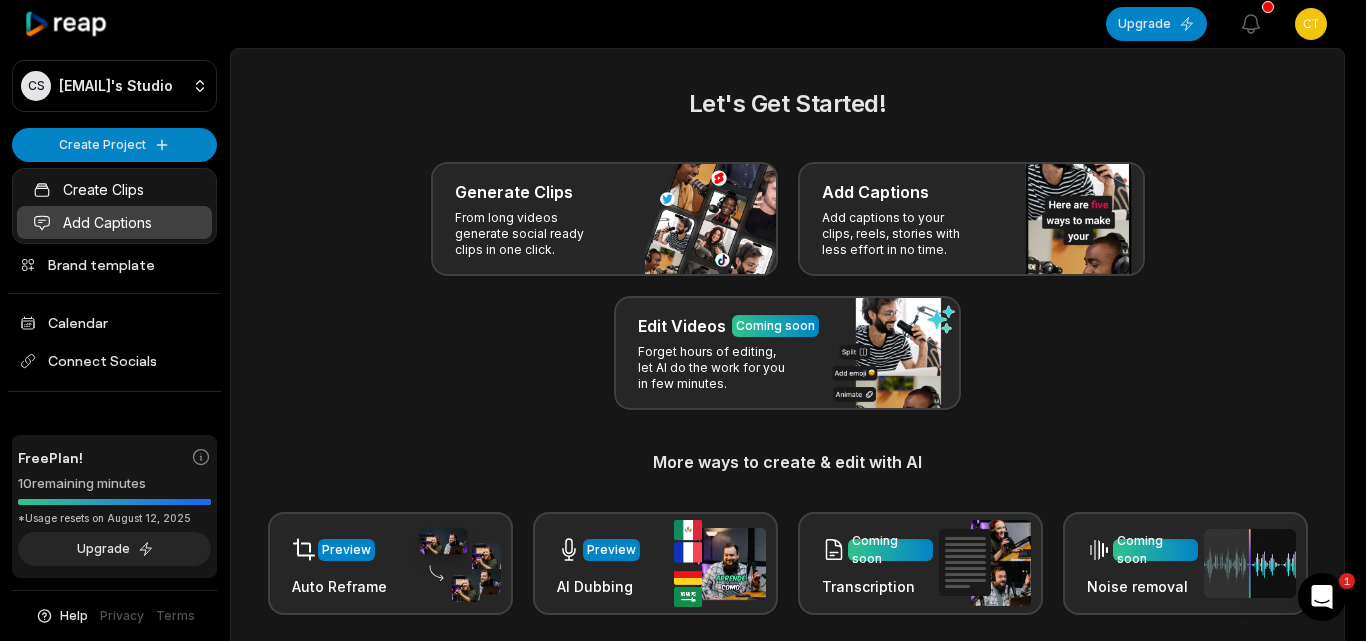 click on "Add Captions" at bounding box center [114, 222] 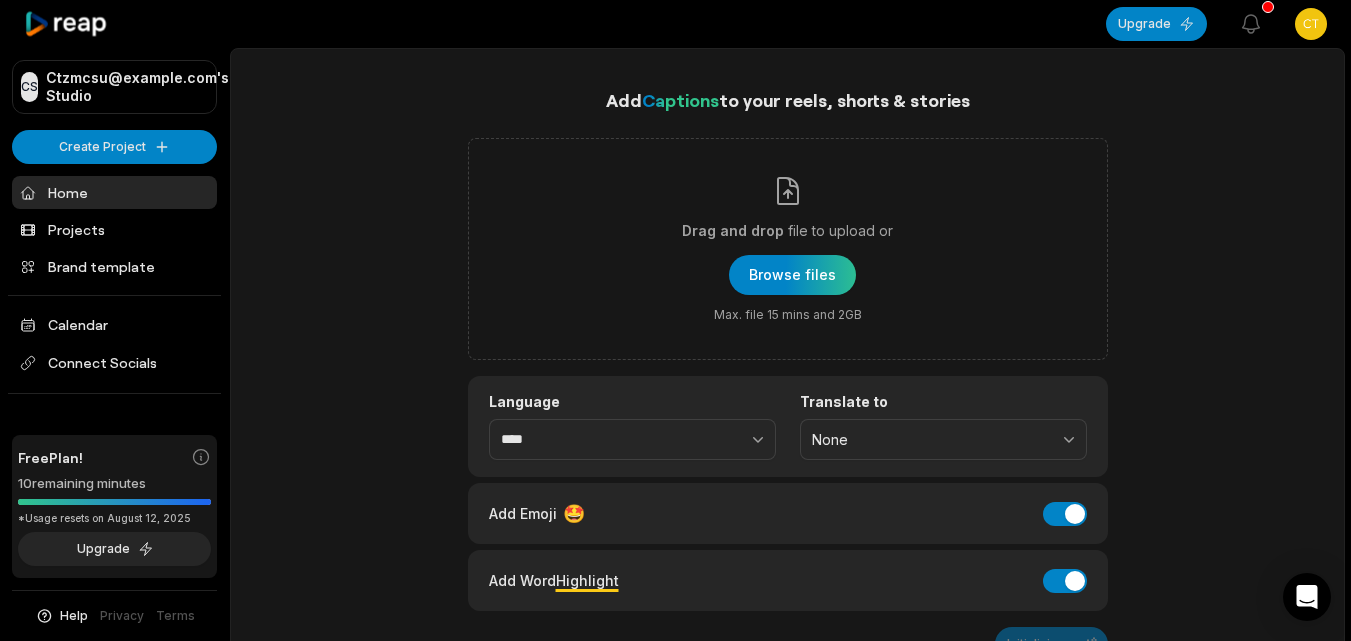scroll, scrollTop: 0, scrollLeft: 0, axis: both 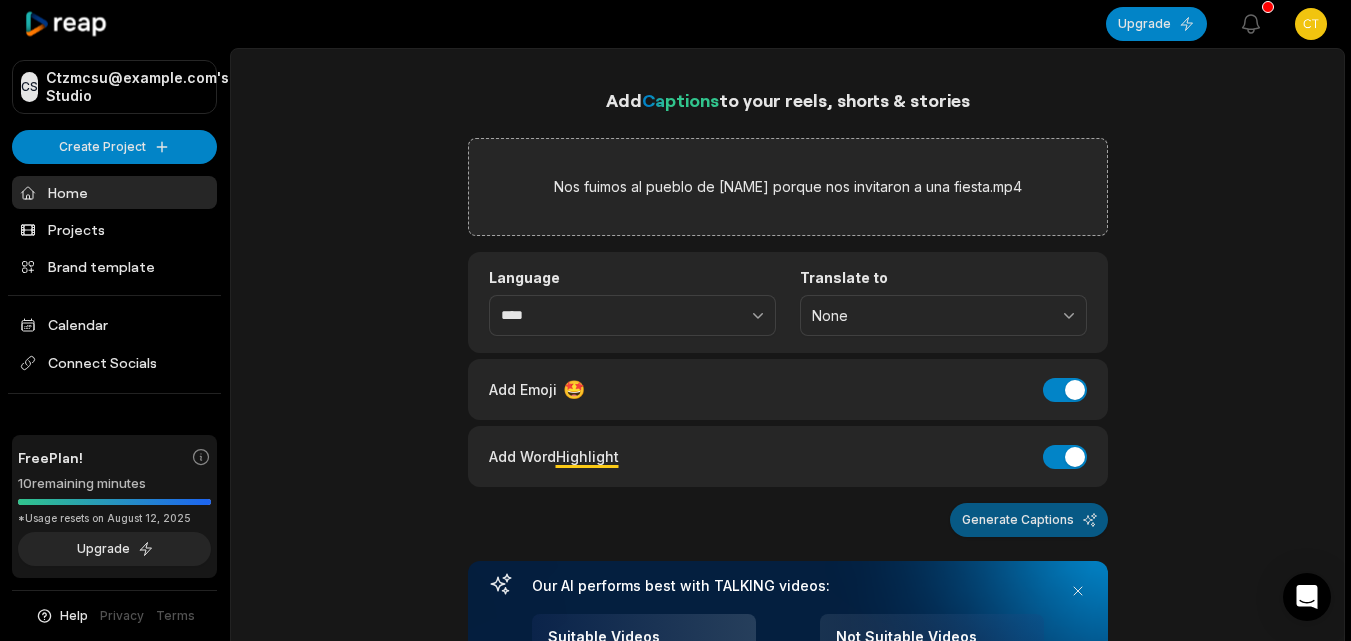 click on "Generate Captions" at bounding box center (1029, 520) 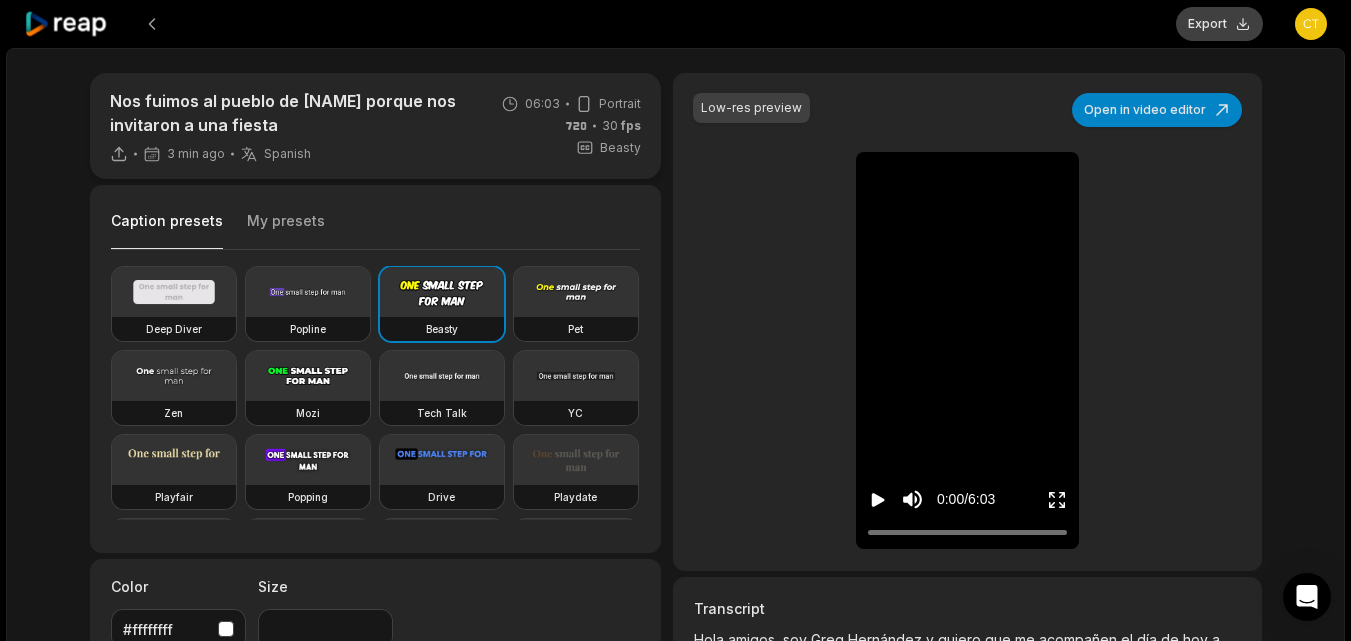 click on "Export" at bounding box center [1219, 24] 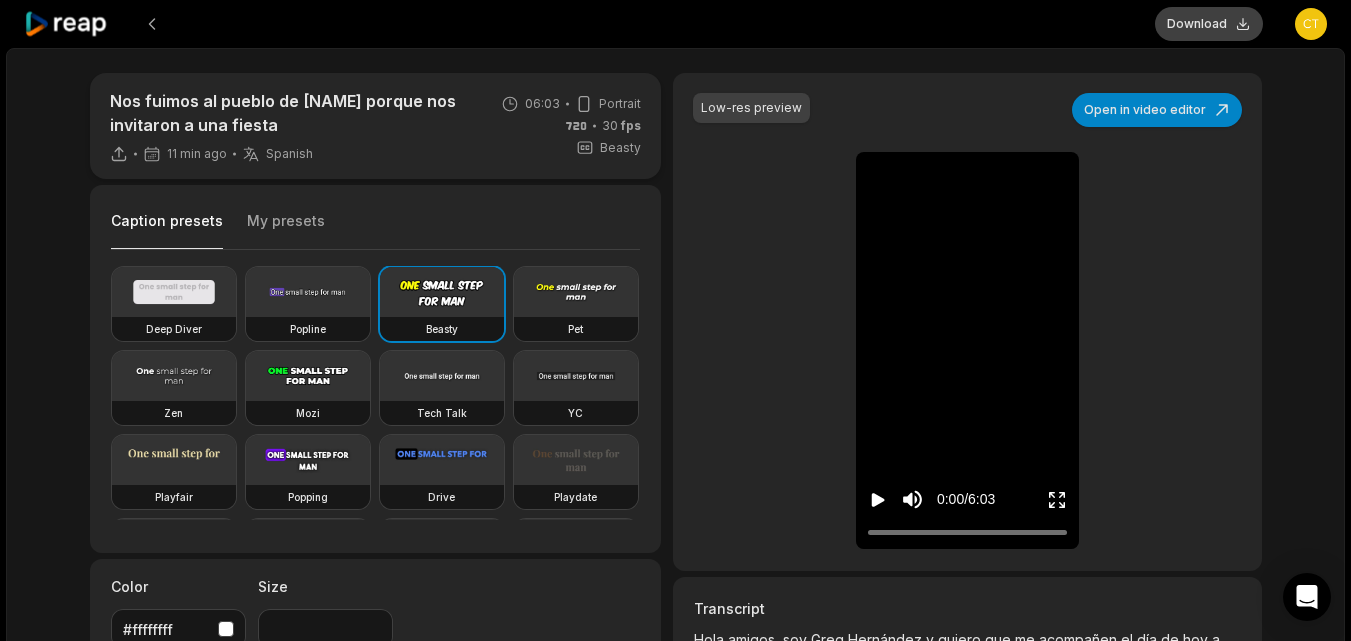 click on "Download" at bounding box center (1209, 24) 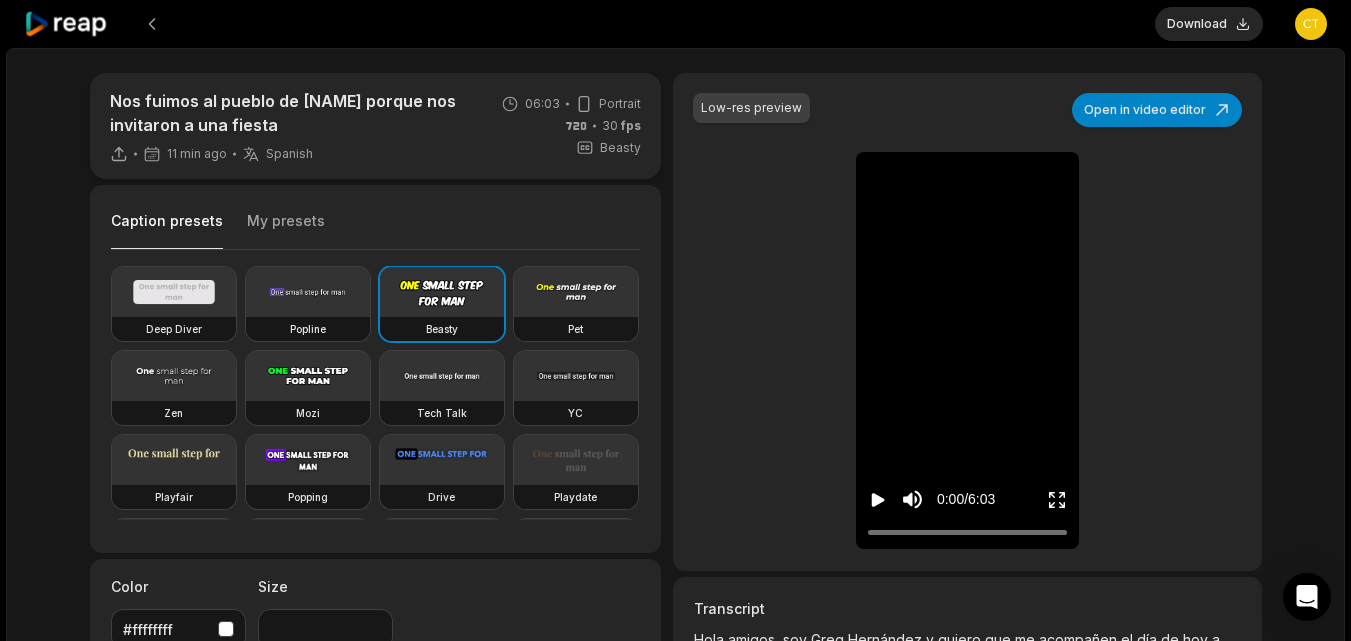 click 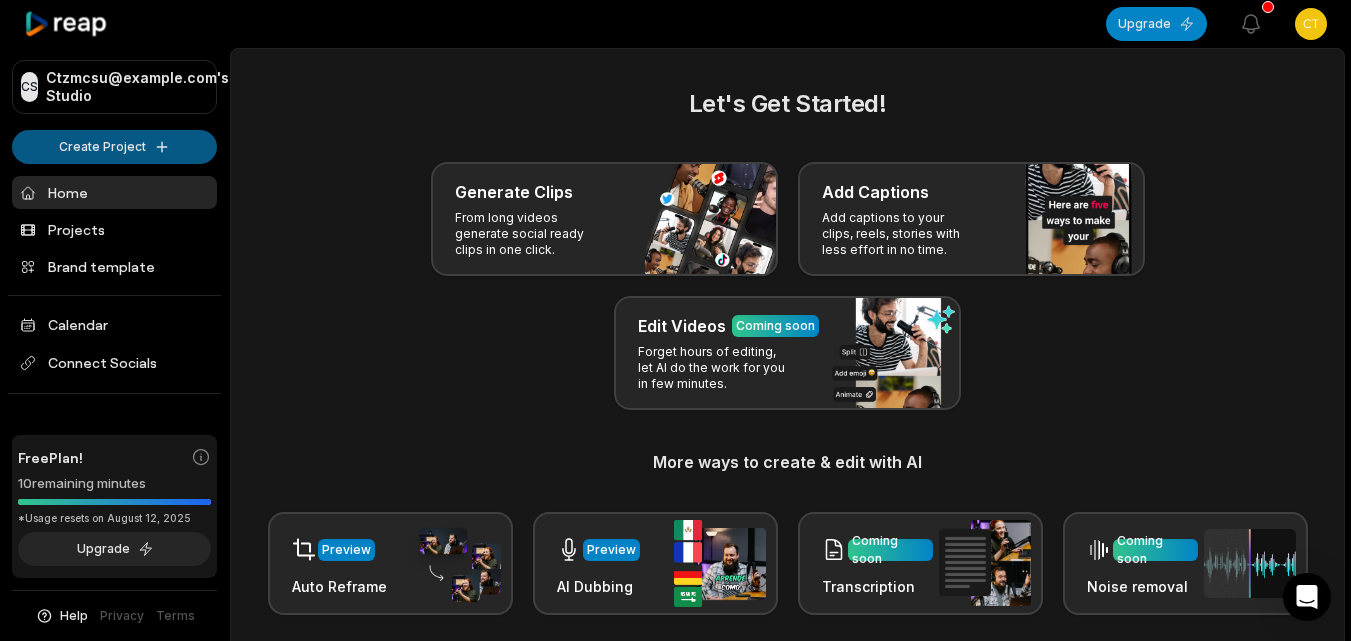 click on "Ctzmcsu@example.com's Studio Create Project Home Projects Brand template Calendar Connect Socials Free Plan! 10 remaining minutes *Usage resets on August 12, 2025 Upgrade Help Privacy Terms Open sidebar Upgrade View notifications Open user menu Let's Get Started! Generate Clips From long videos generate social ready clips in one click. Add Captions Add captions to your clips, reels, stories with less effort in no time. Edit Videos Coming soon Forget hours of editing, let AI do the work for you in few minutes. More ways to create & edit with AI Preview Auto Reframe Preview AI Dubbing Coming soon Transcription Coming soon Noise removal Recent Projects View all Caption 06:03 Nos fuimos al pueblo de [NAME] porque nos invitaron a una fiesta Open options 31 minutes ago Made with in San Francisco" at bounding box center [675, 320] 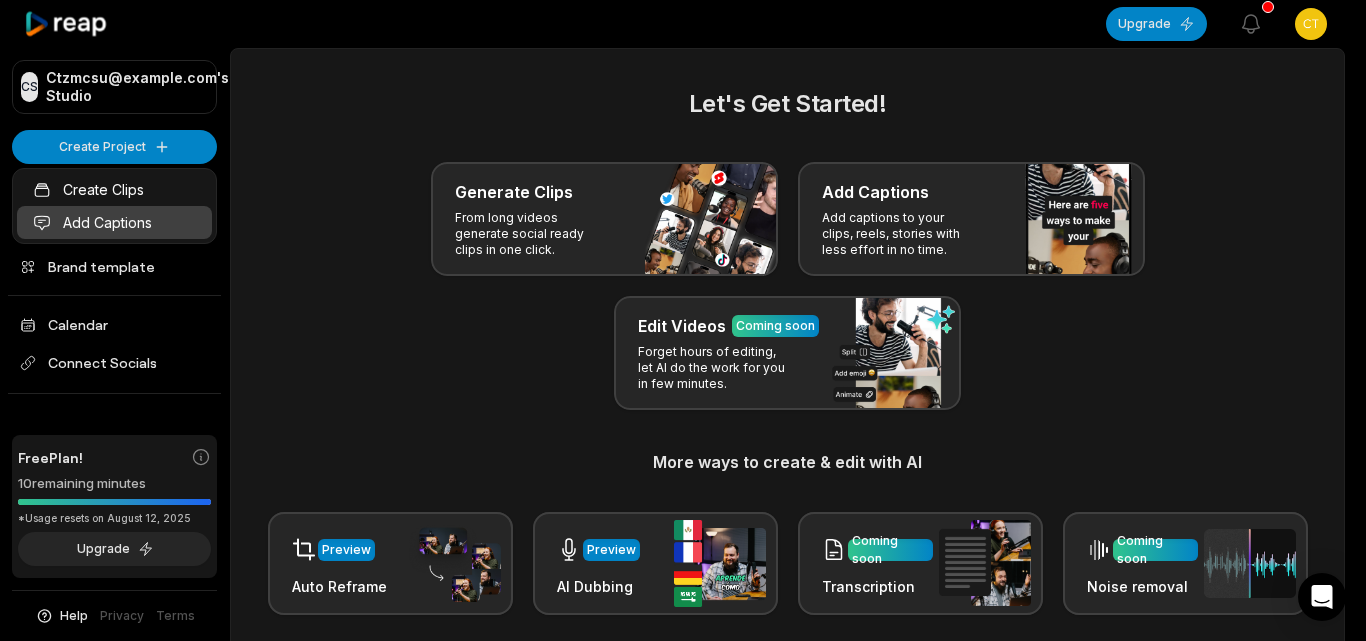 click on "Add Captions" at bounding box center [114, 222] 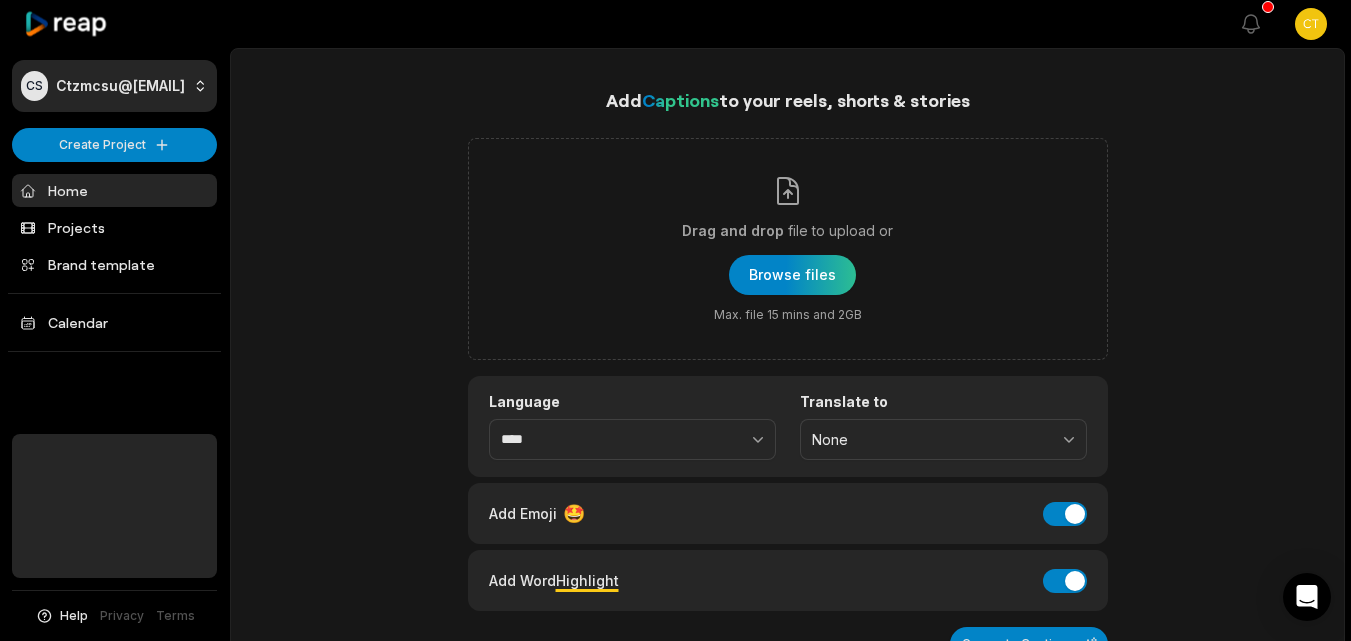 scroll, scrollTop: 0, scrollLeft: 0, axis: both 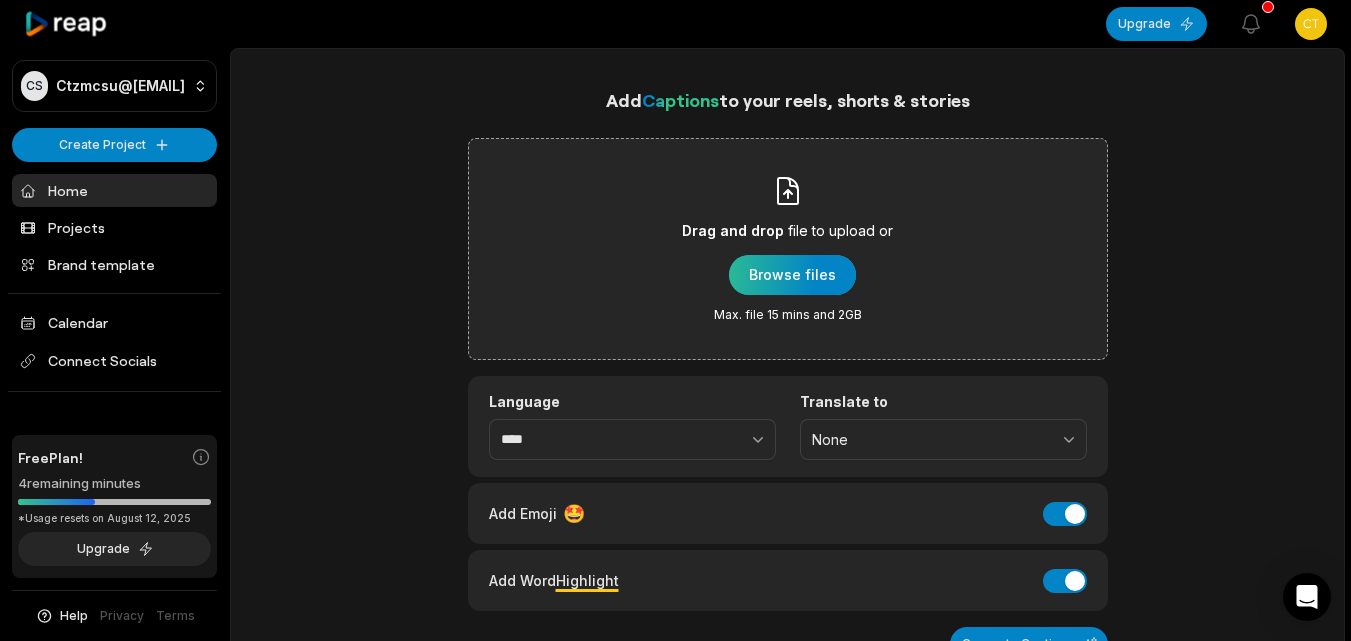 click at bounding box center [792, 275] 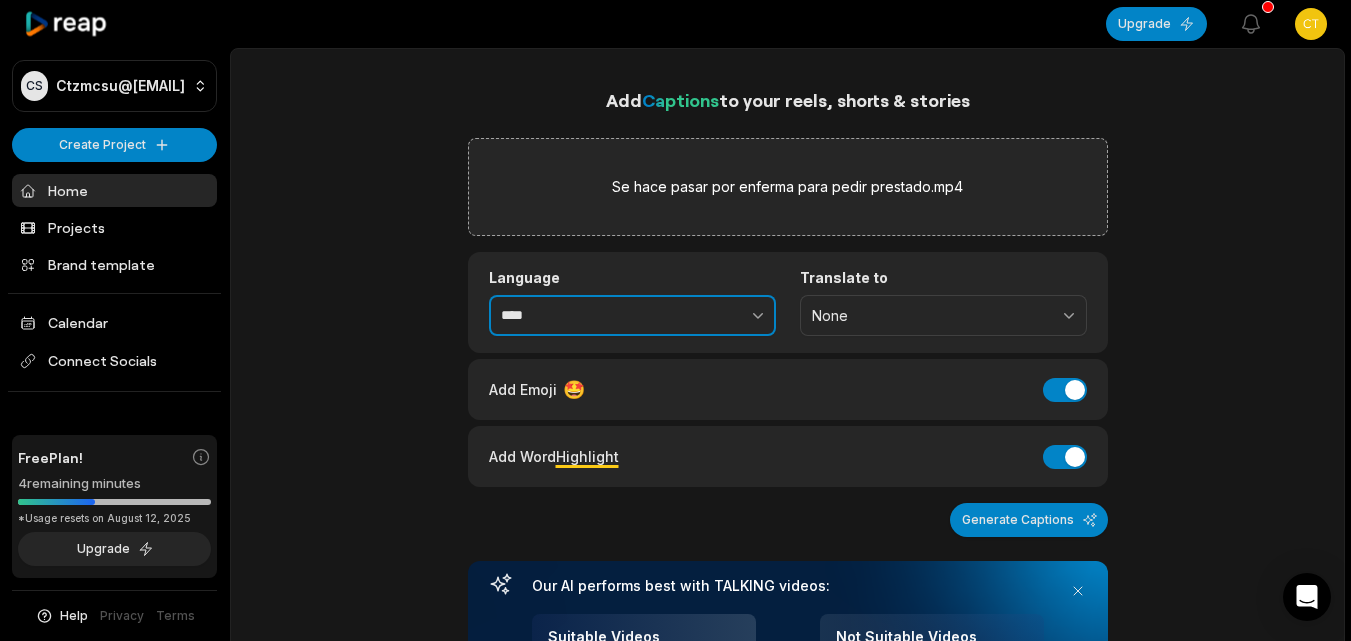 click 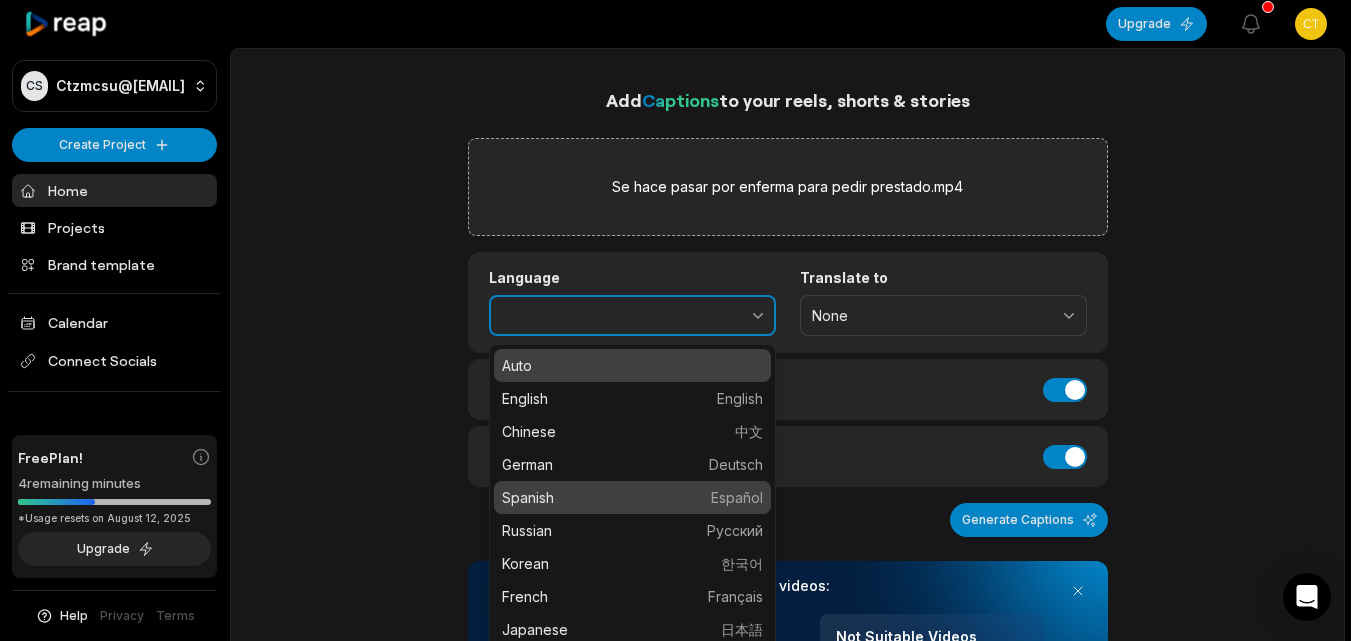 type on "*******" 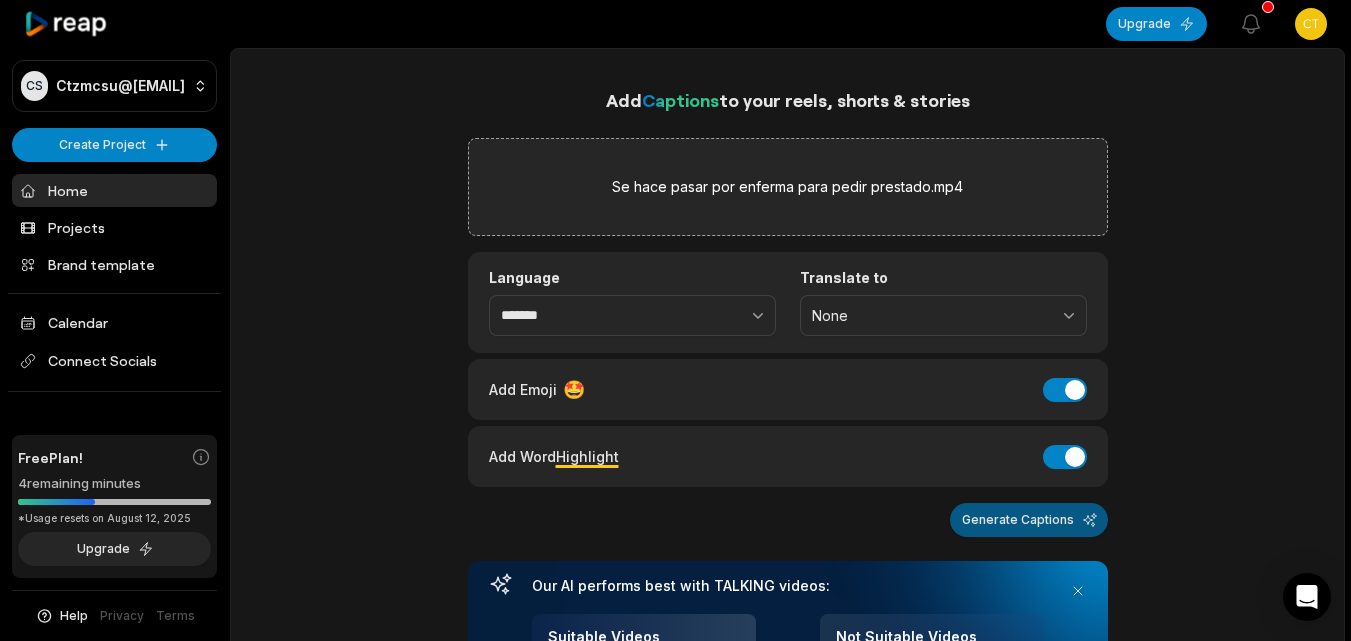 click on "Generate Captions" at bounding box center [1029, 520] 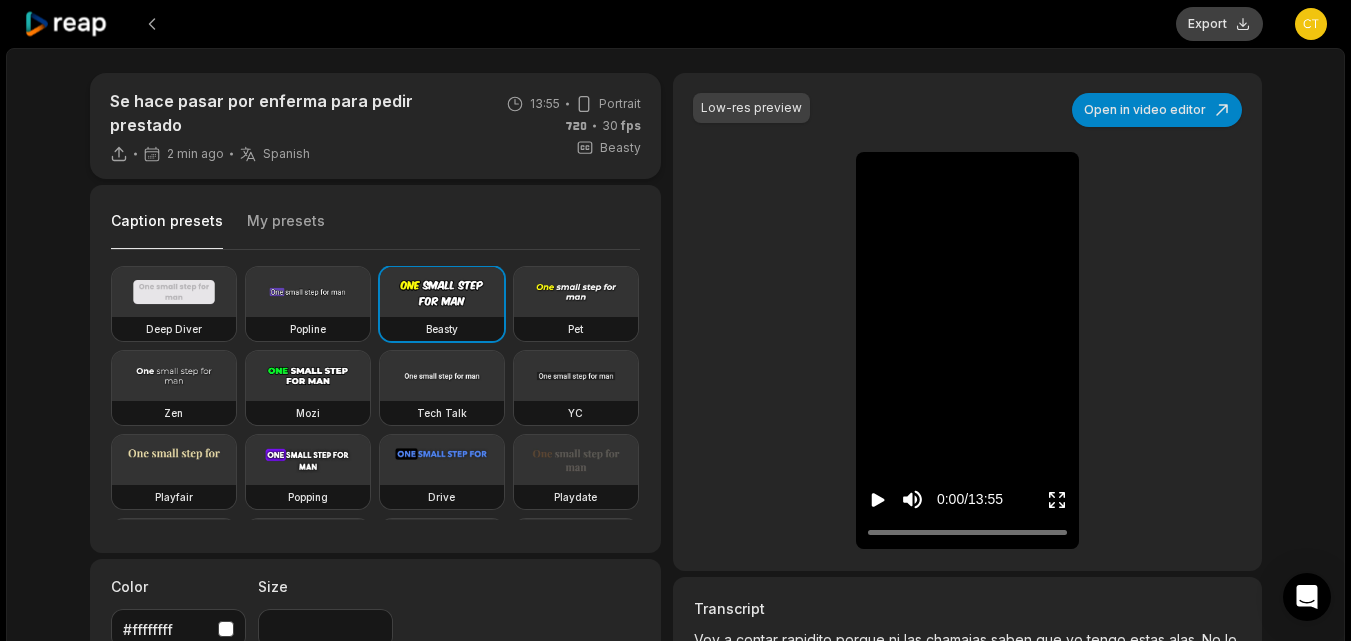 click on "Export" at bounding box center (1219, 24) 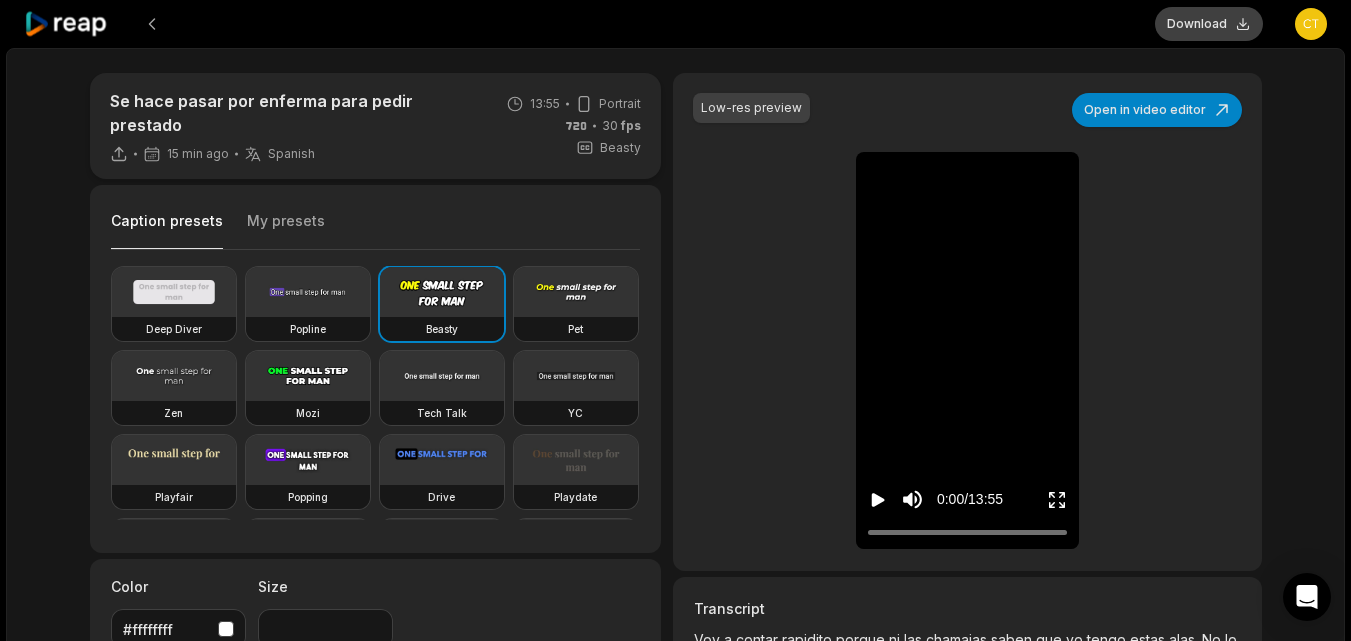 click on "Download" at bounding box center [1209, 24] 